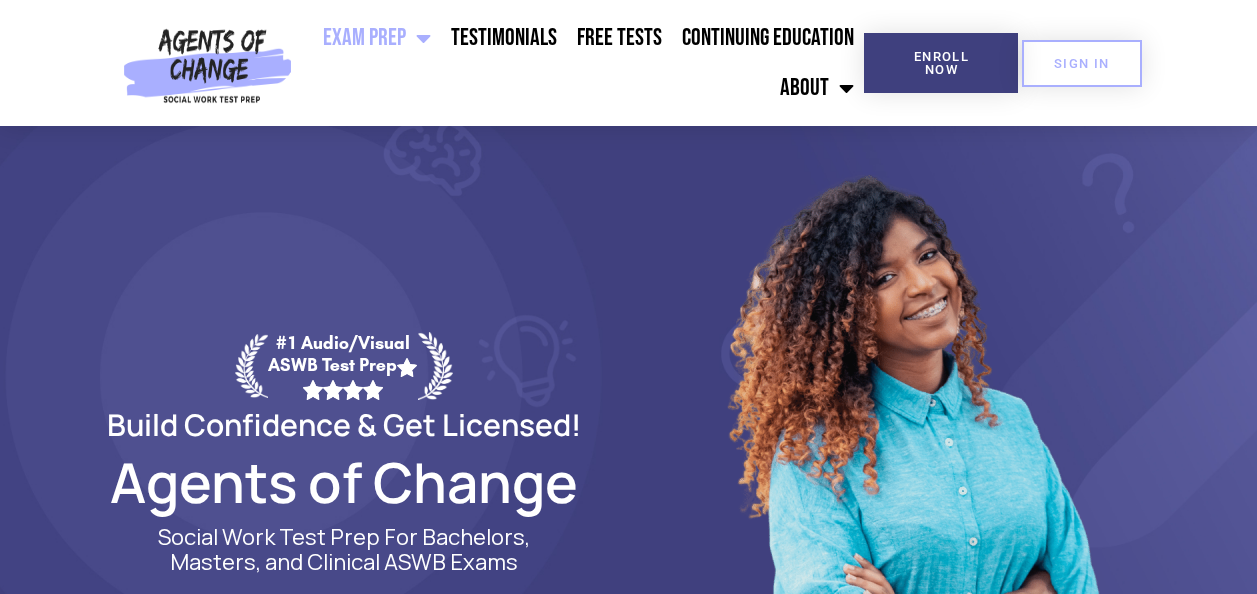 scroll, scrollTop: 0, scrollLeft: 0, axis: both 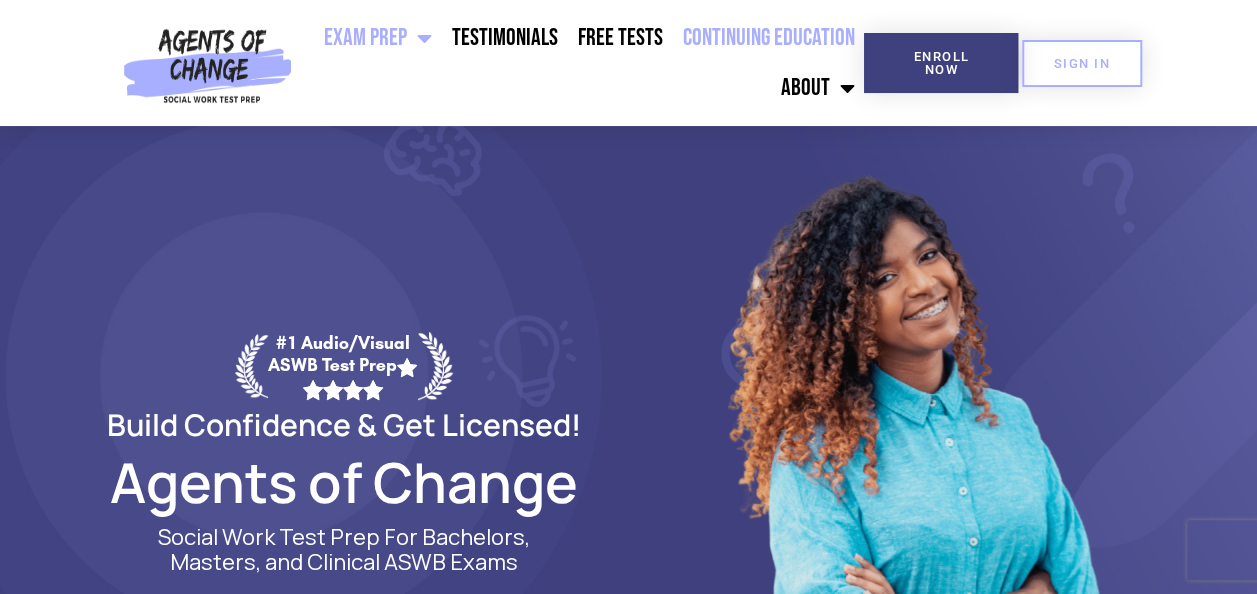 click on "Continuing Education" 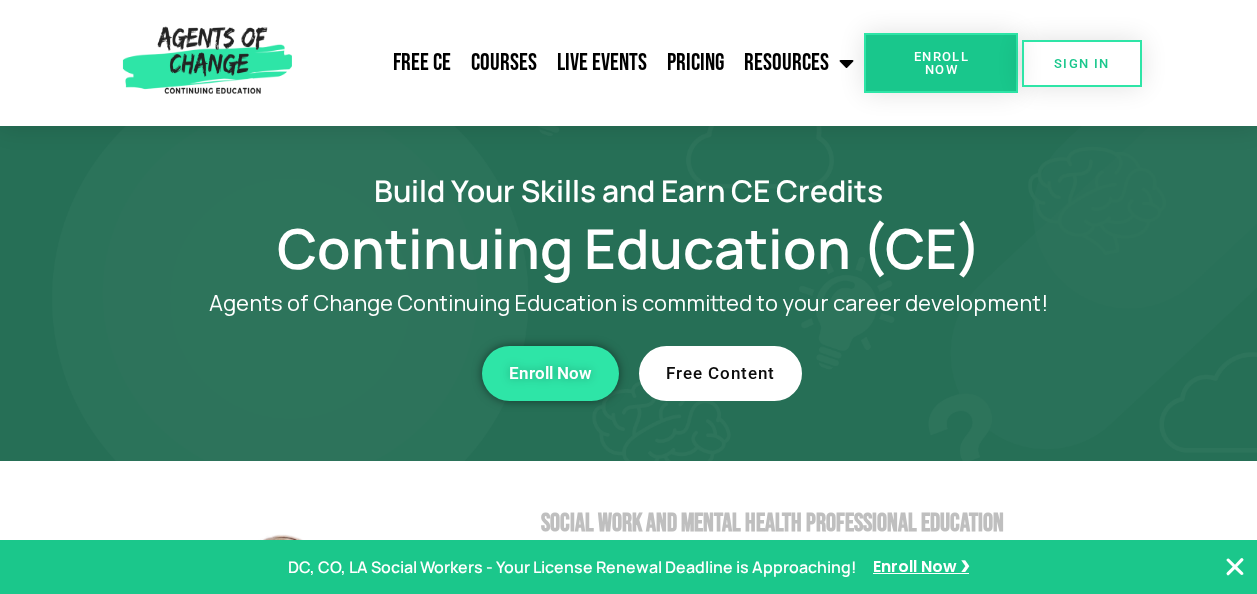 scroll, scrollTop: 0, scrollLeft: 0, axis: both 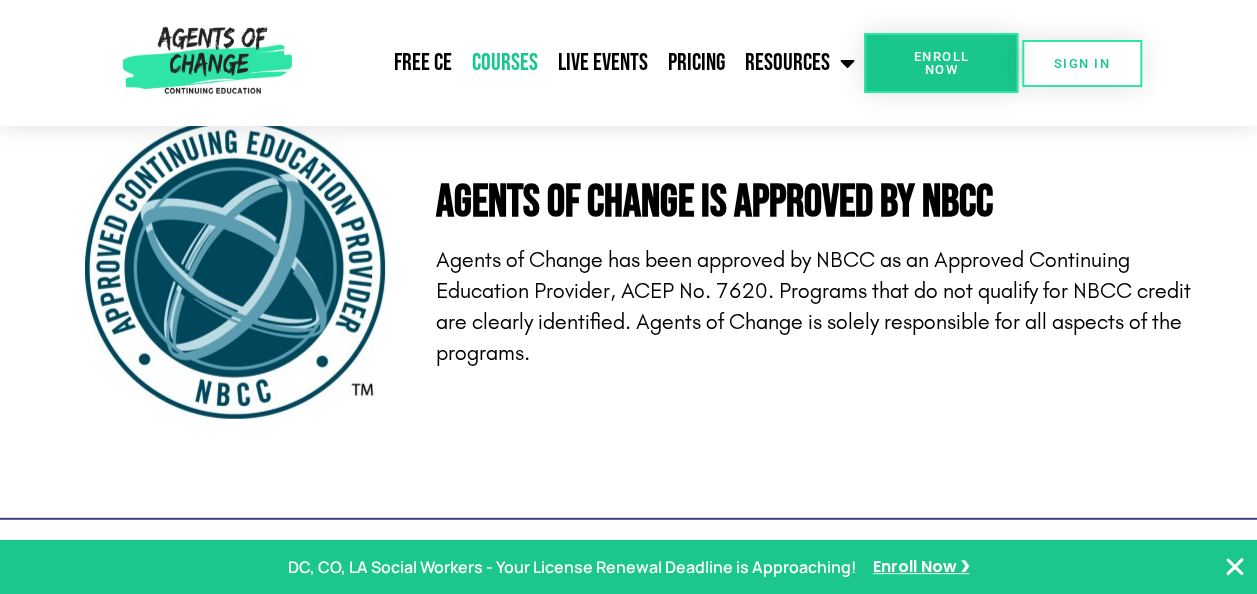 click on "Courses" 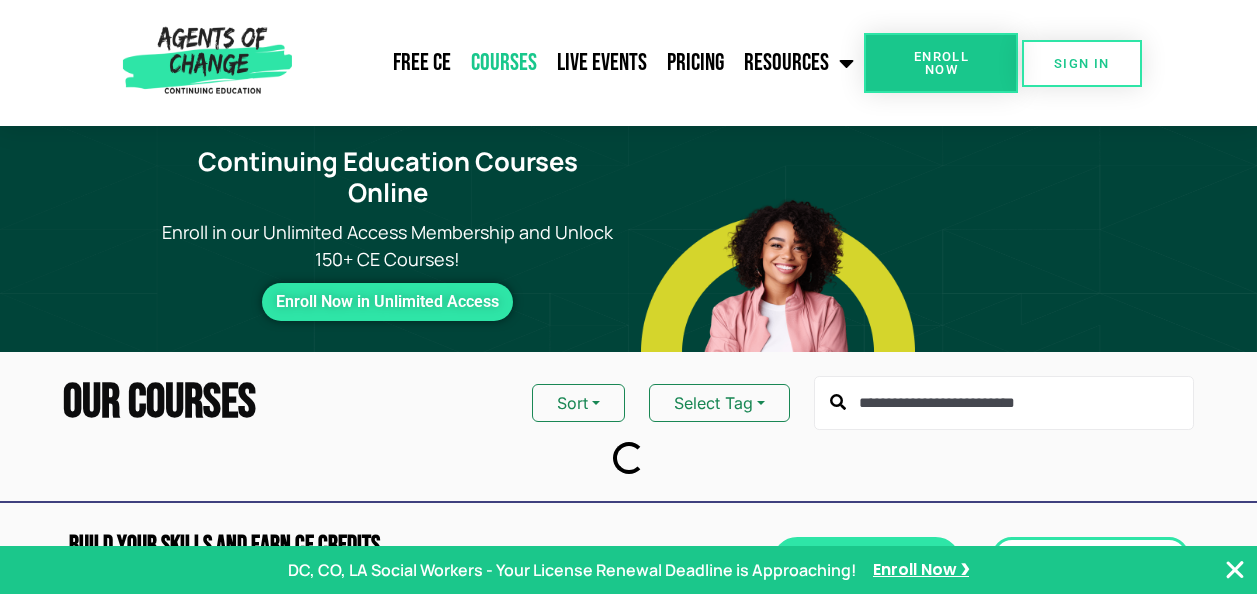 scroll, scrollTop: 0, scrollLeft: 0, axis: both 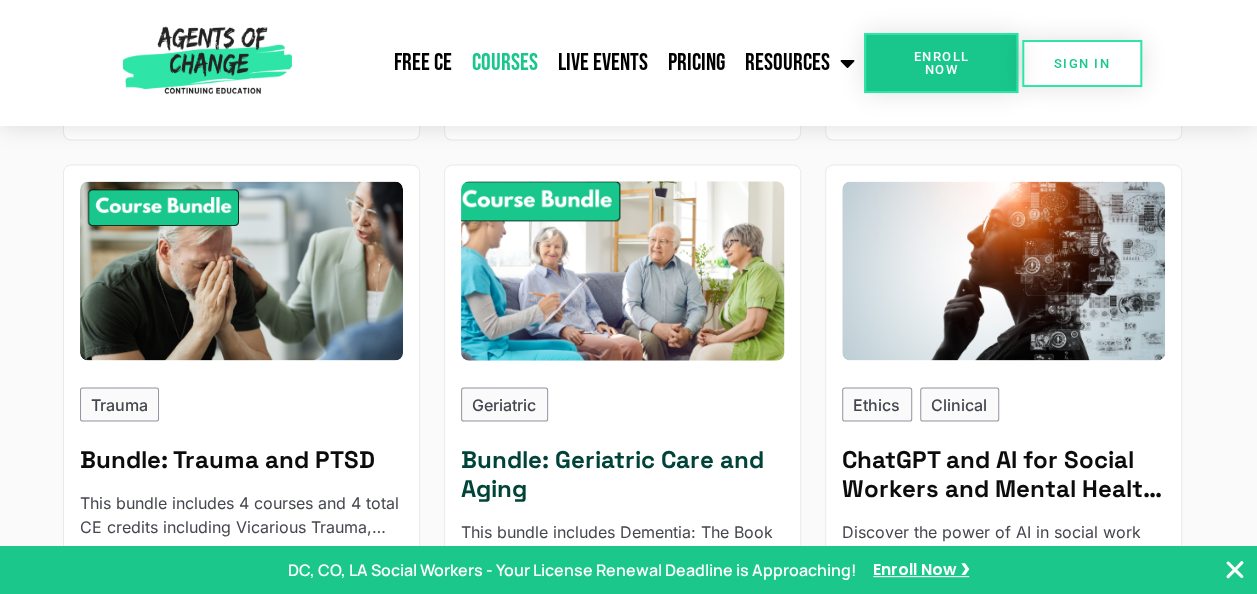 click at bounding box center (622, 271) 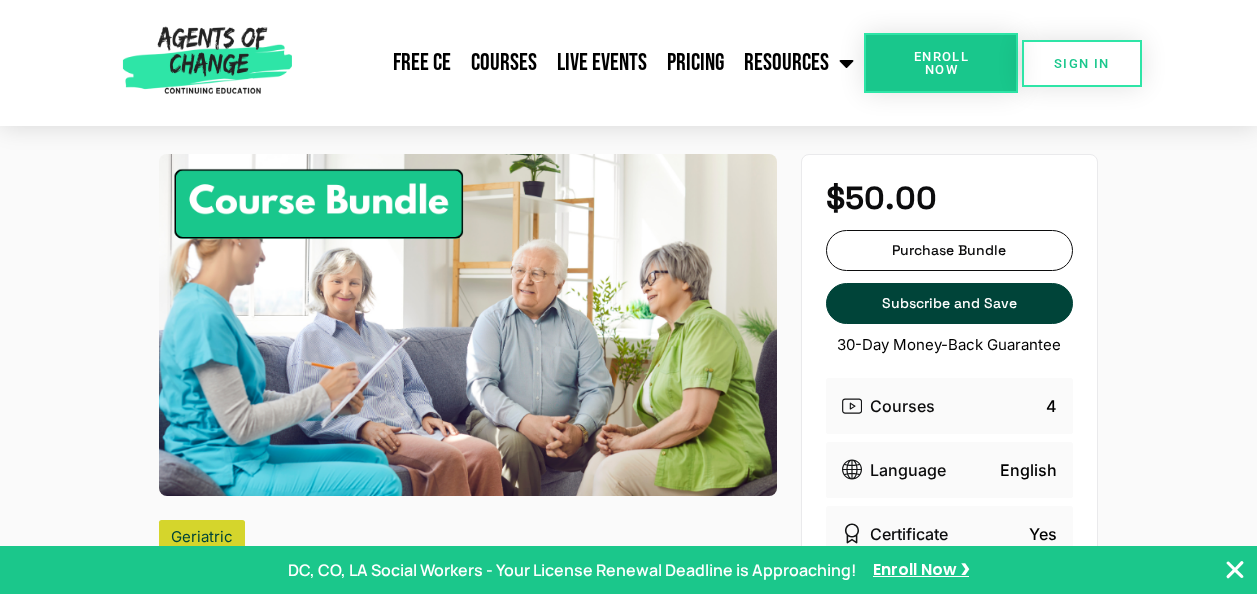 scroll, scrollTop: 0, scrollLeft: 0, axis: both 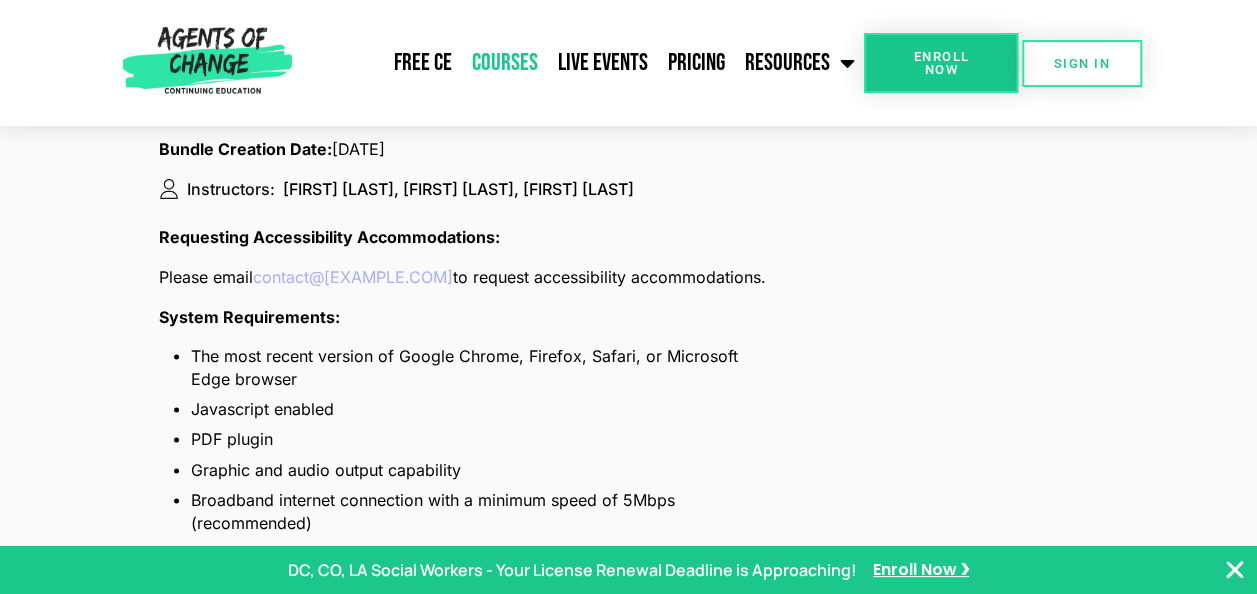 click on "Courses" 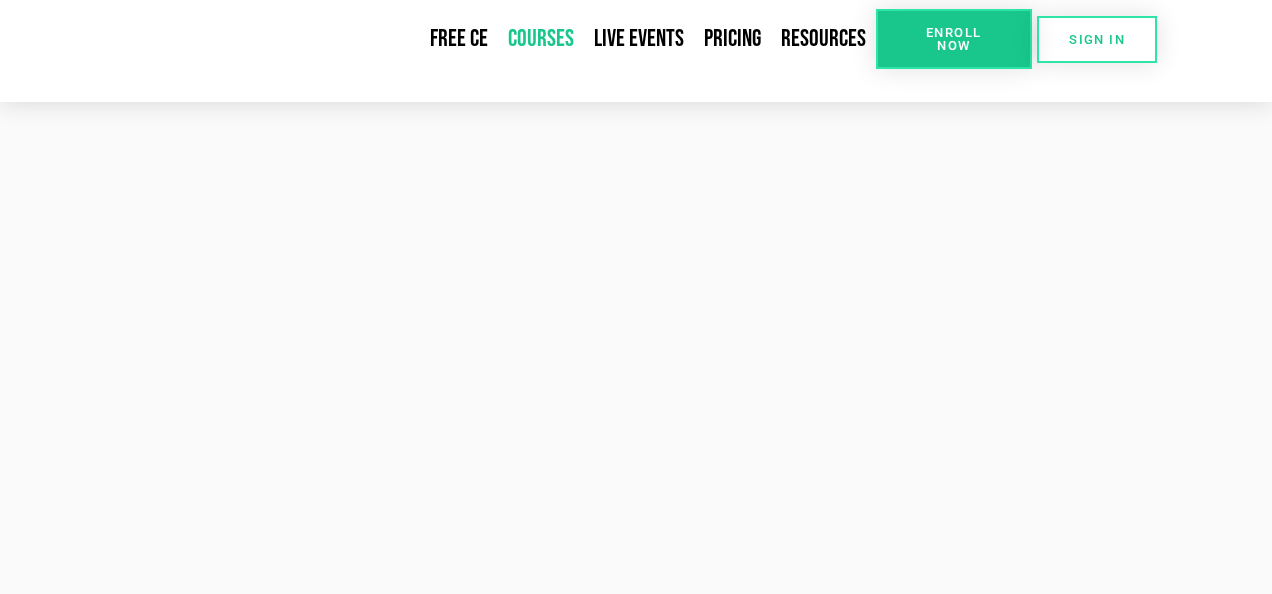 scroll, scrollTop: 0, scrollLeft: 0, axis: both 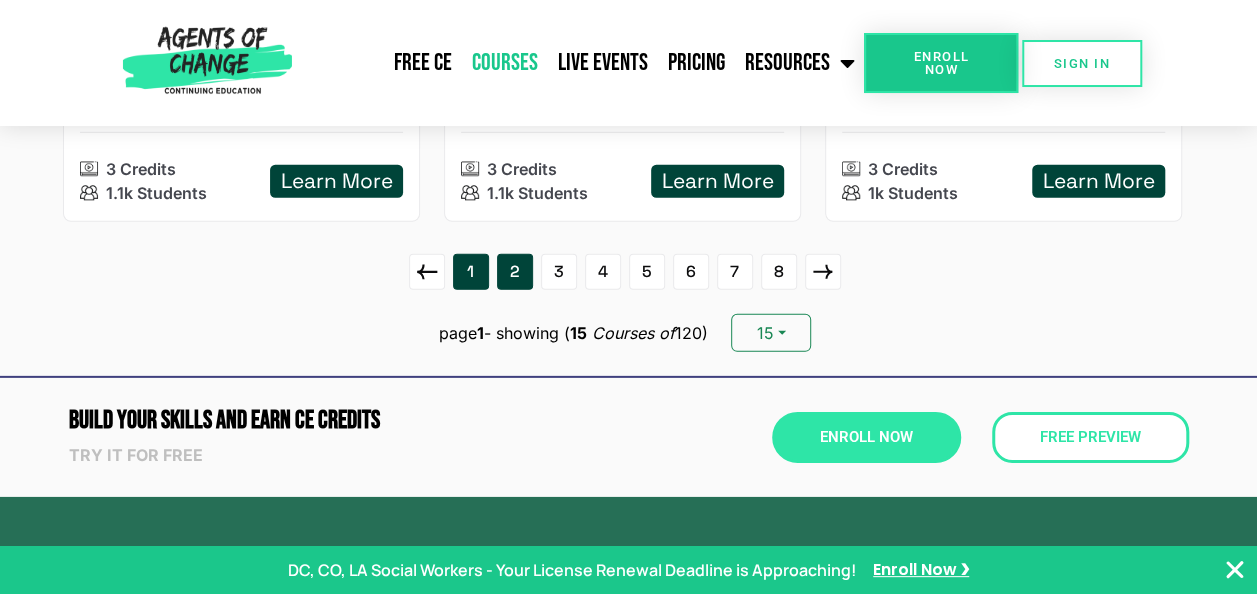 click on "2" at bounding box center [515, 272] 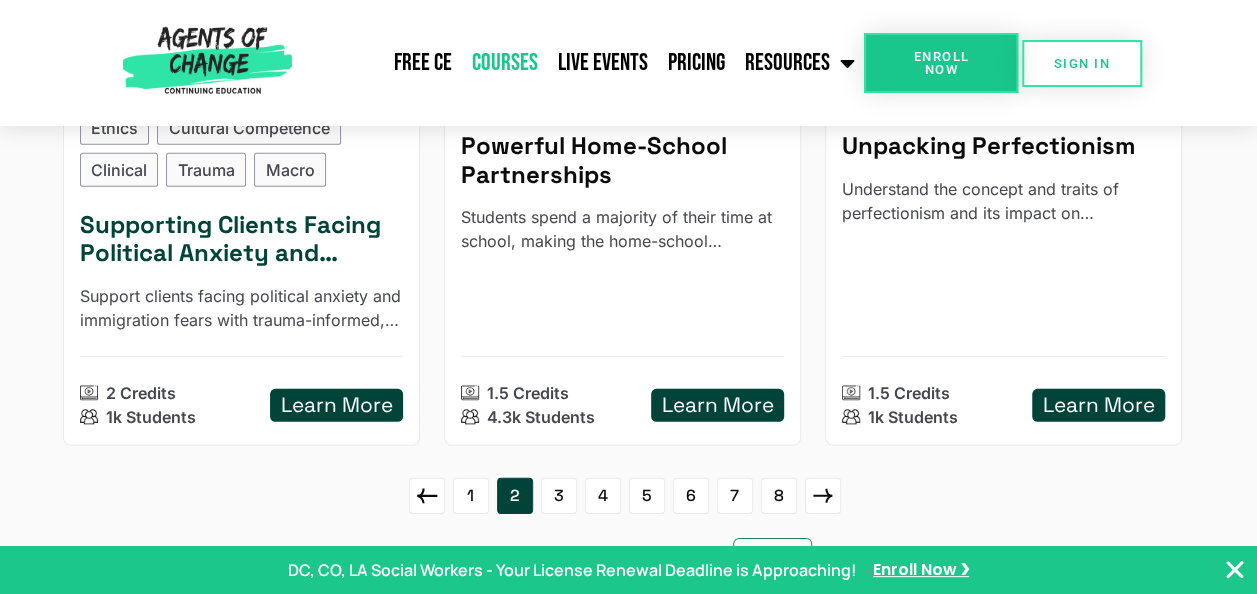 scroll, scrollTop: 2800, scrollLeft: 0, axis: vertical 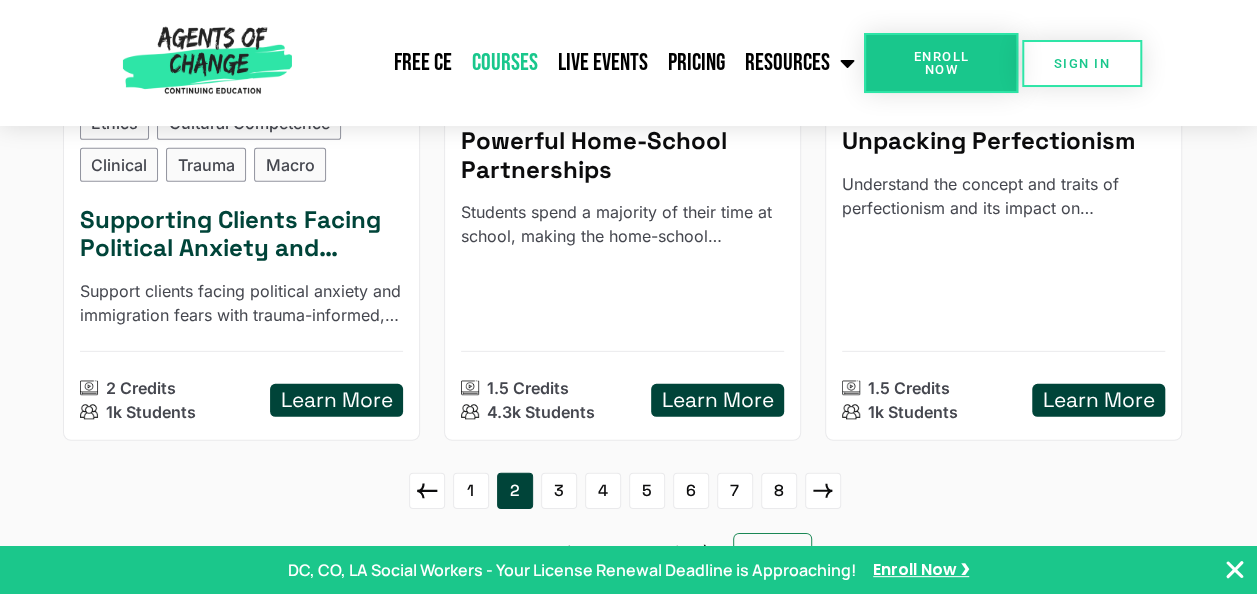 click on "Ethics Cultural Competence Clinical Trauma Macro   Supporting Clients Facing Political Anxiety and Immigration Fears Support clients facing political anxiety and immigration fears with trauma-informed, culturally responsive clinical strategies. Ethics, cultural competence, trauma, macro. 2 Credits 1k Students Learn More" at bounding box center [242, 265] 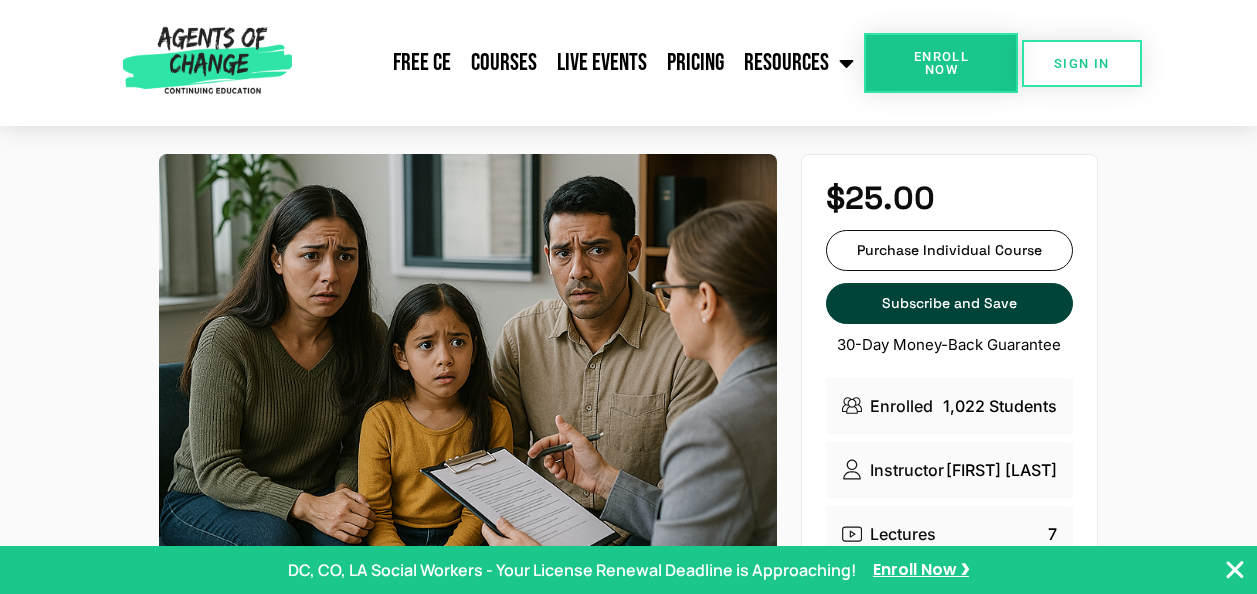 scroll, scrollTop: 0, scrollLeft: 0, axis: both 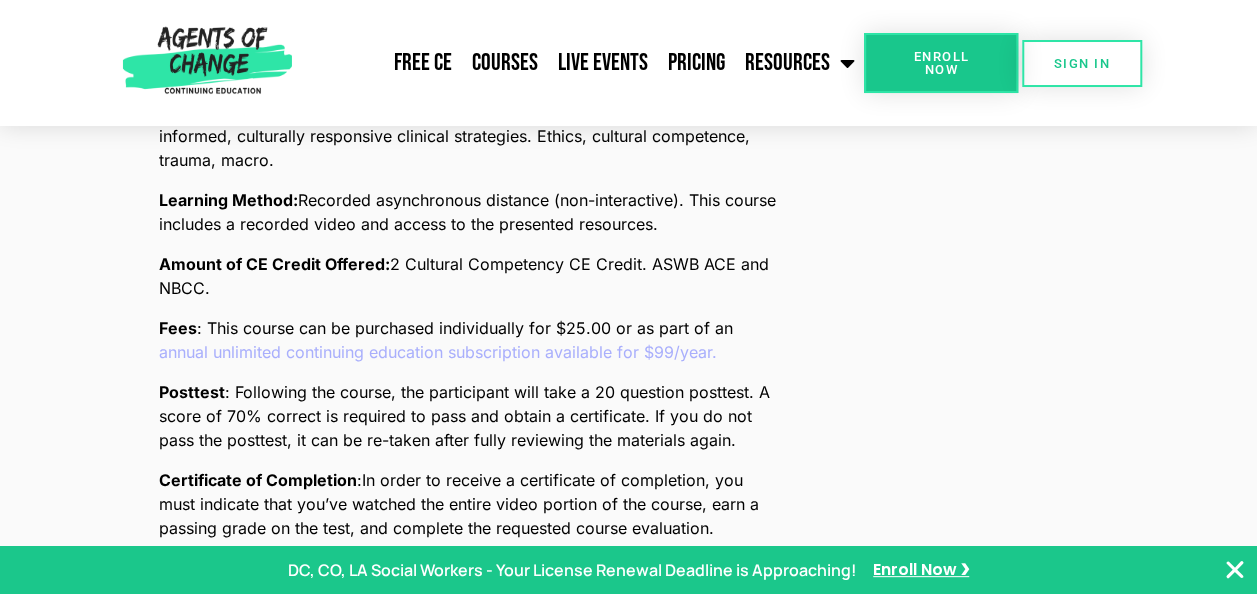 click on "annual unlimited continuing education subscription available for $99/year." at bounding box center (438, 352) 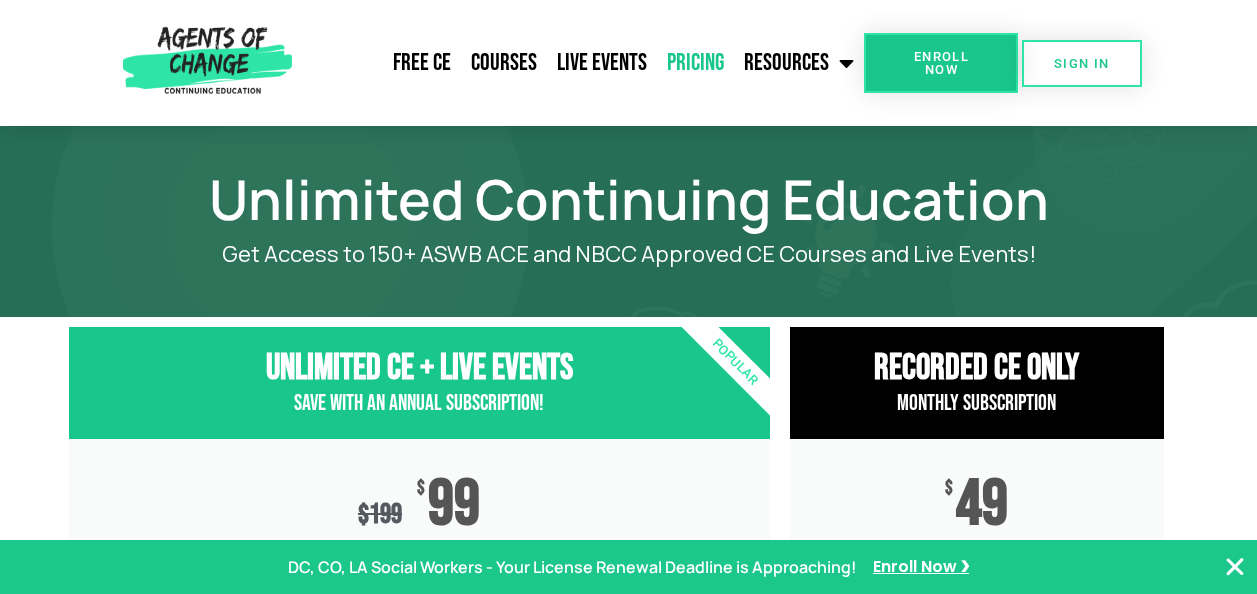 scroll, scrollTop: 0, scrollLeft: 0, axis: both 